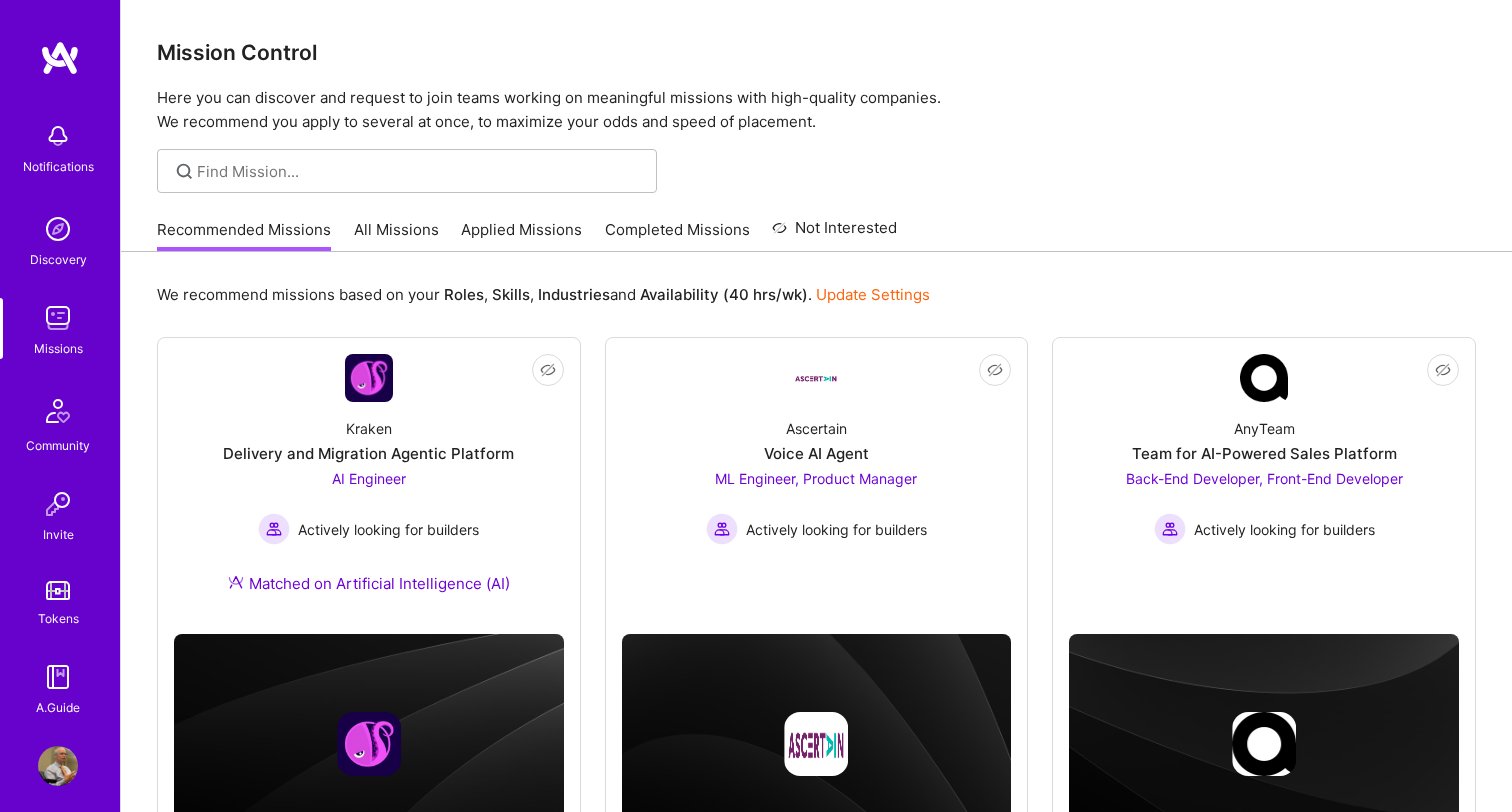 scroll, scrollTop: 0, scrollLeft: 0, axis: both 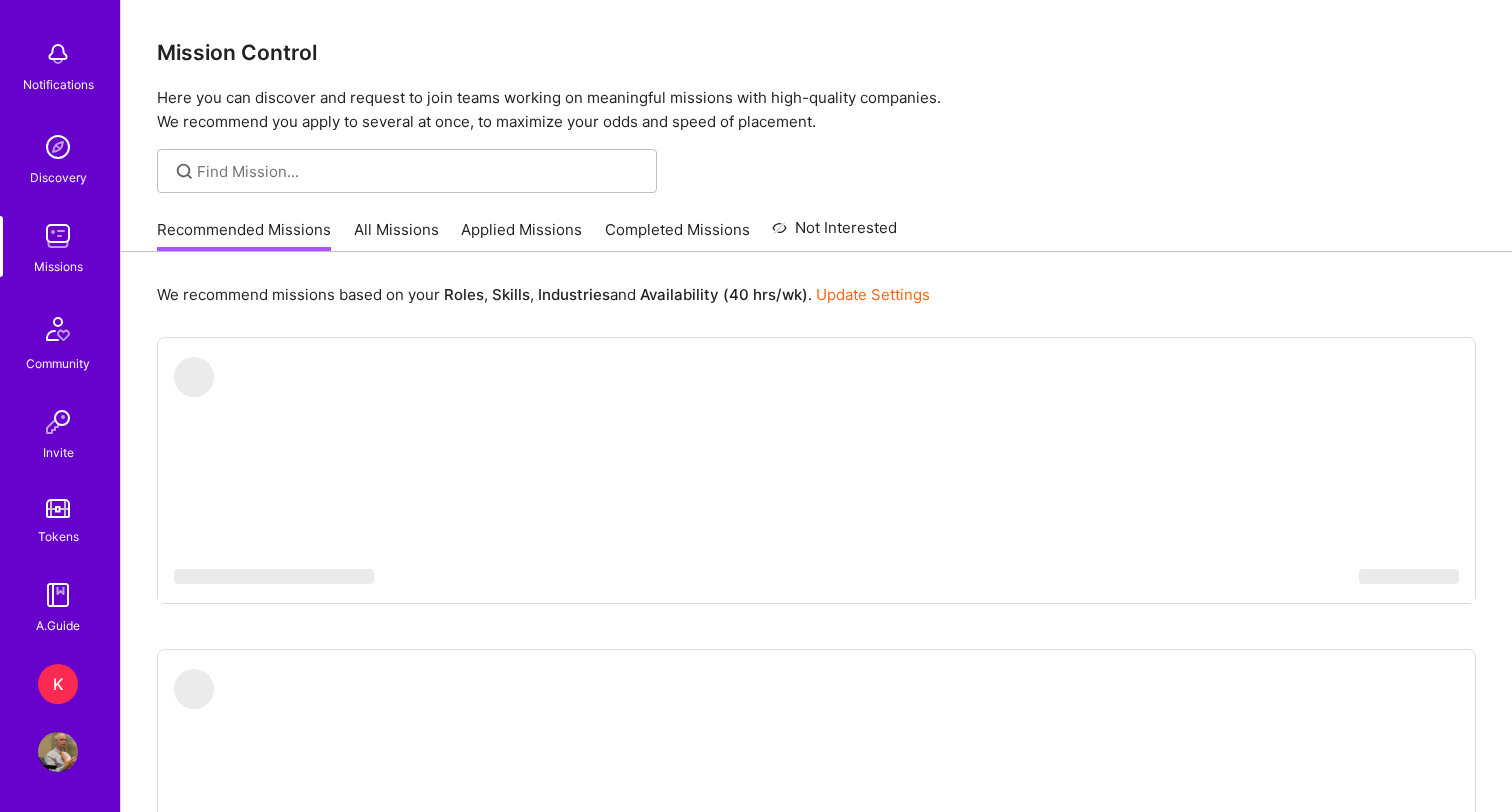 click on "K" at bounding box center [58, 684] 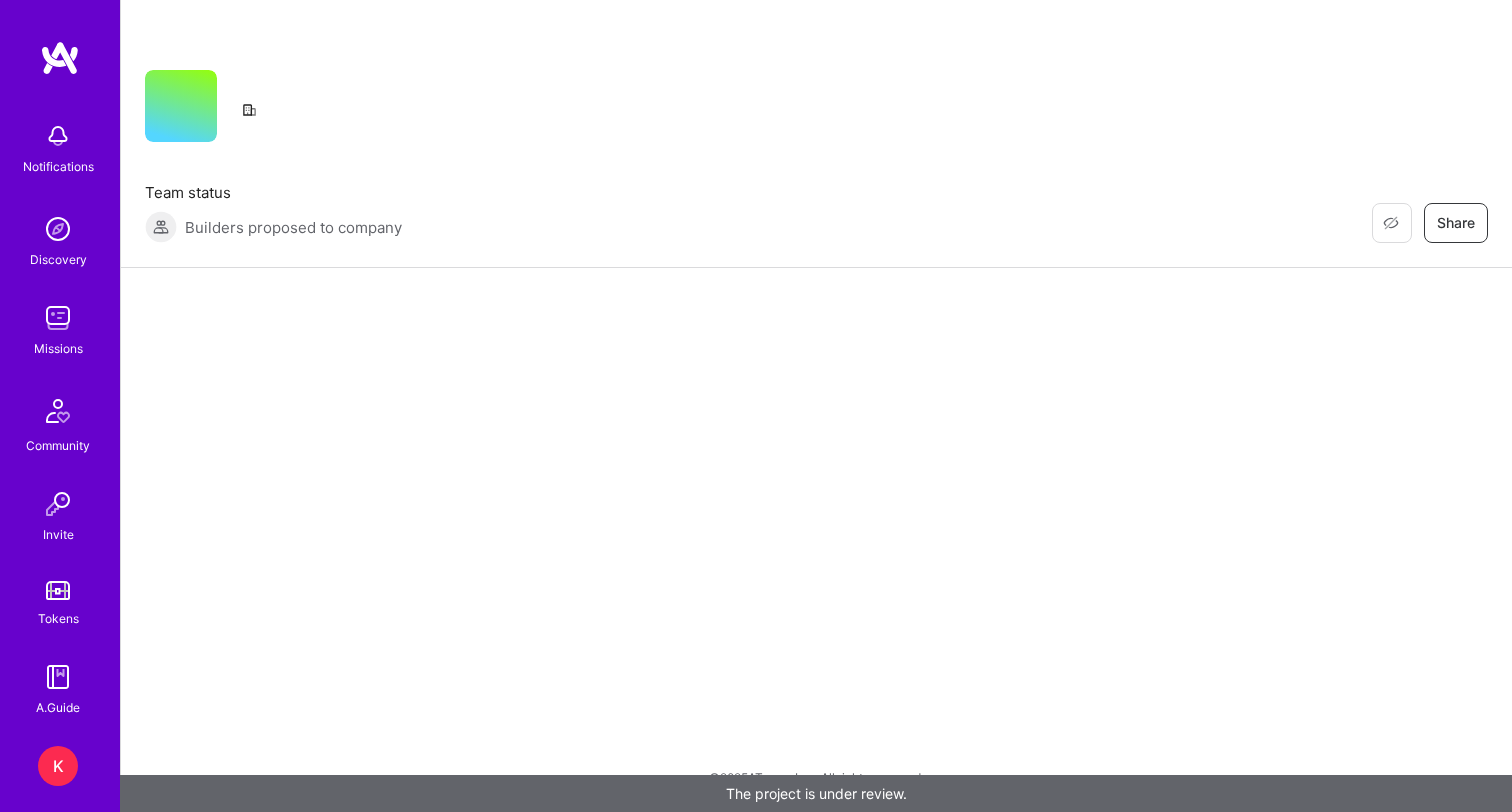click on "K" at bounding box center [58, 766] 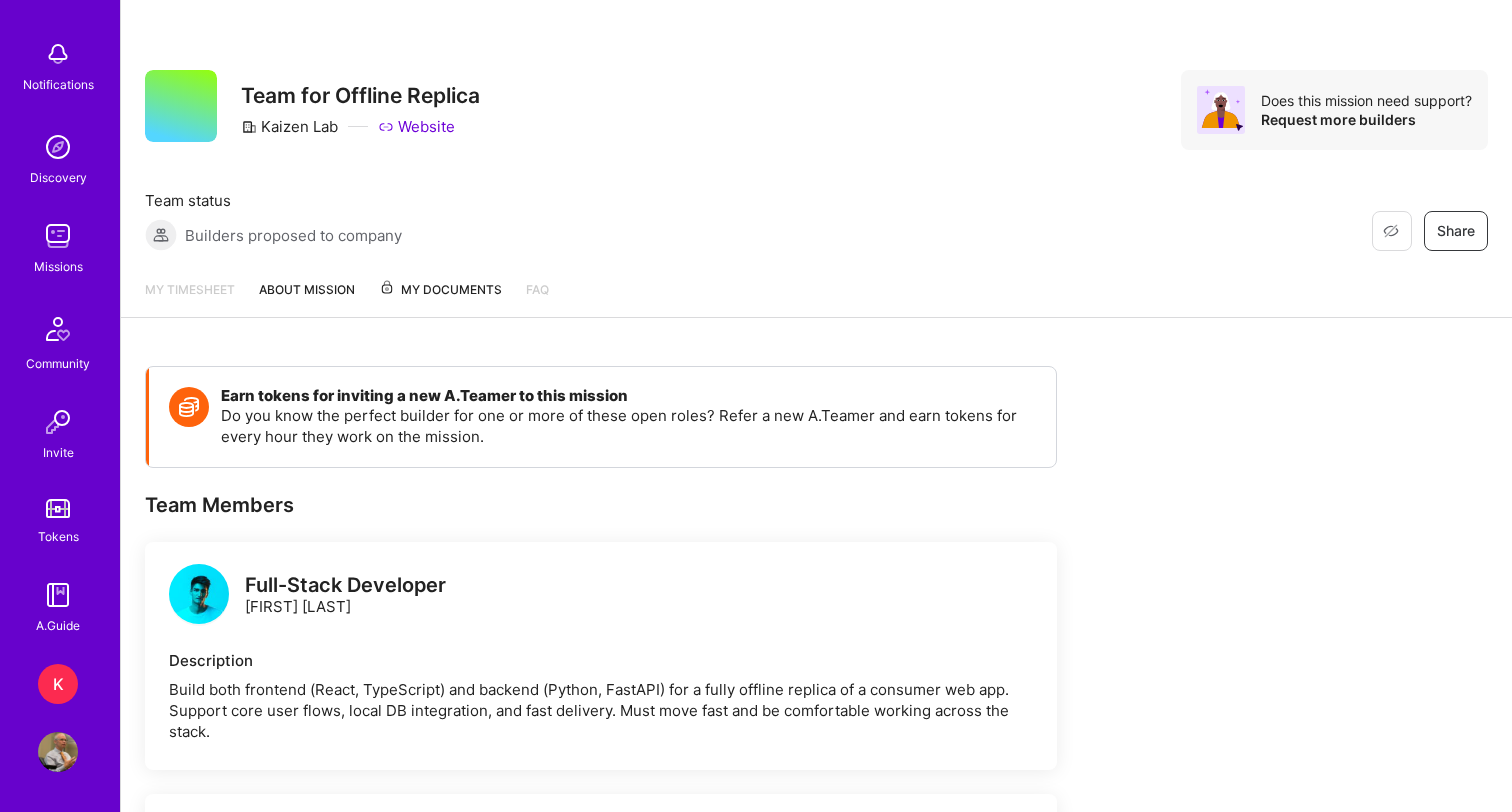 scroll, scrollTop: 82, scrollLeft: 0, axis: vertical 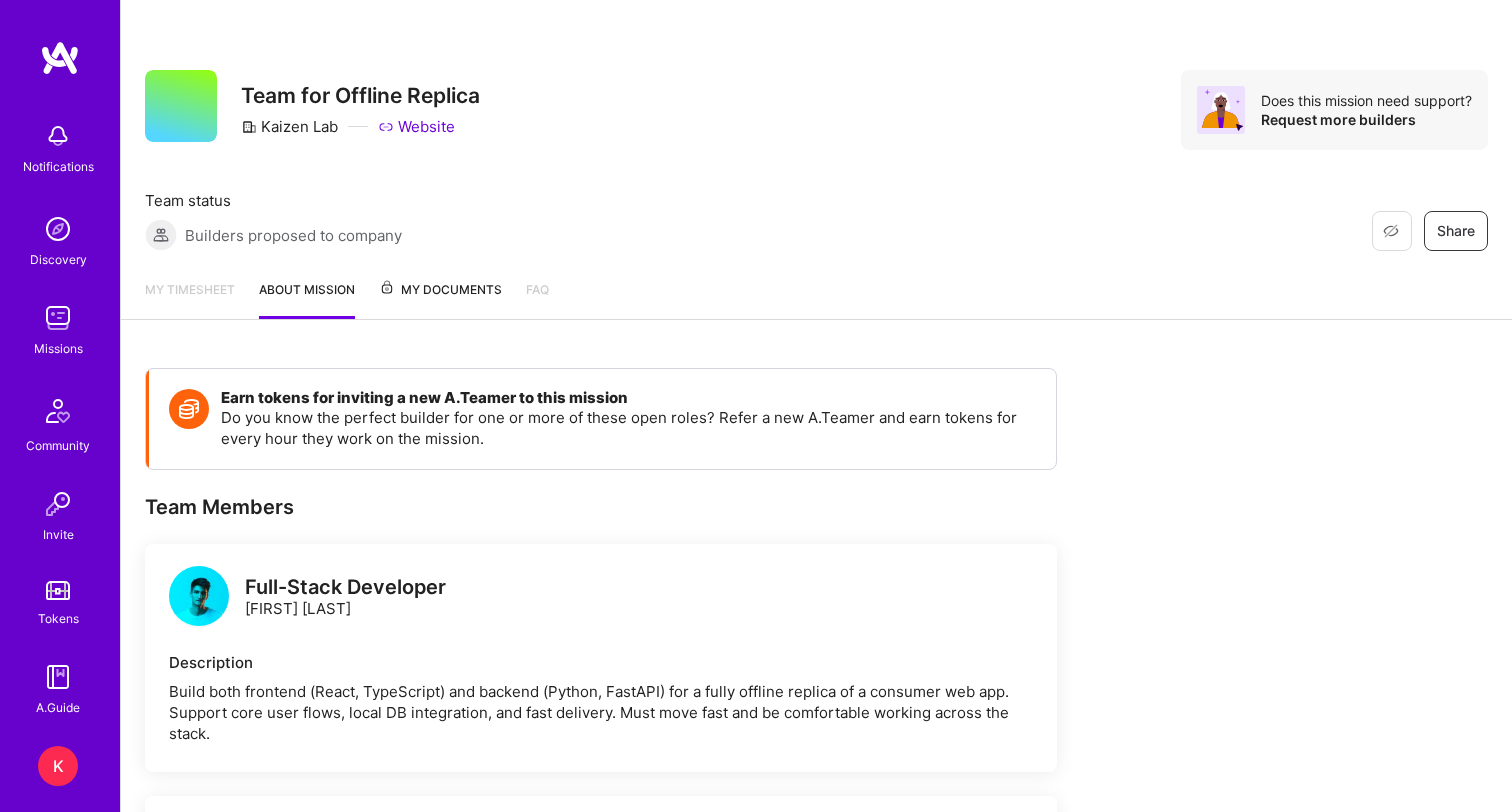 click on "My Documents" at bounding box center (440, 290) 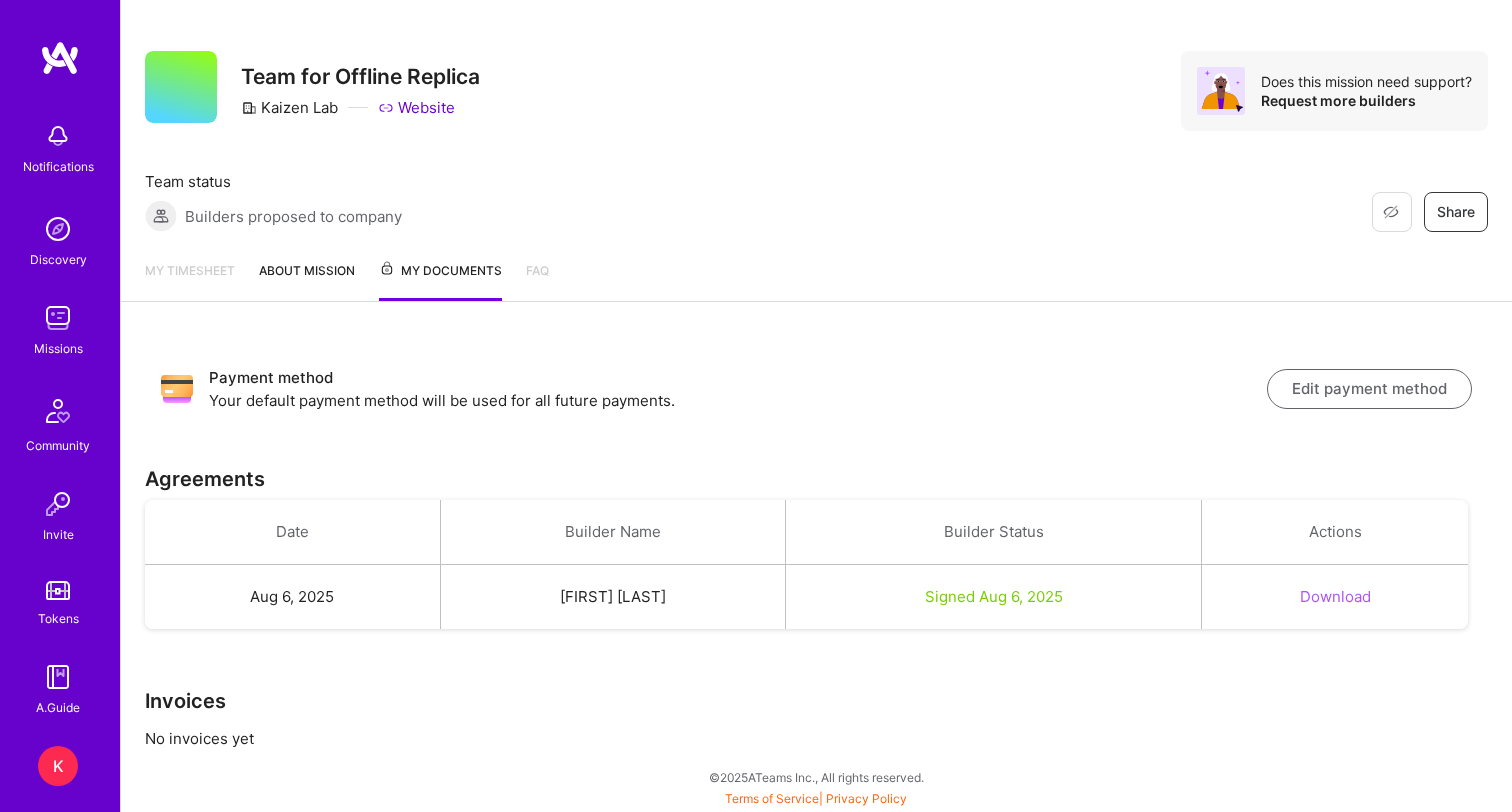 scroll, scrollTop: 19, scrollLeft: 0, axis: vertical 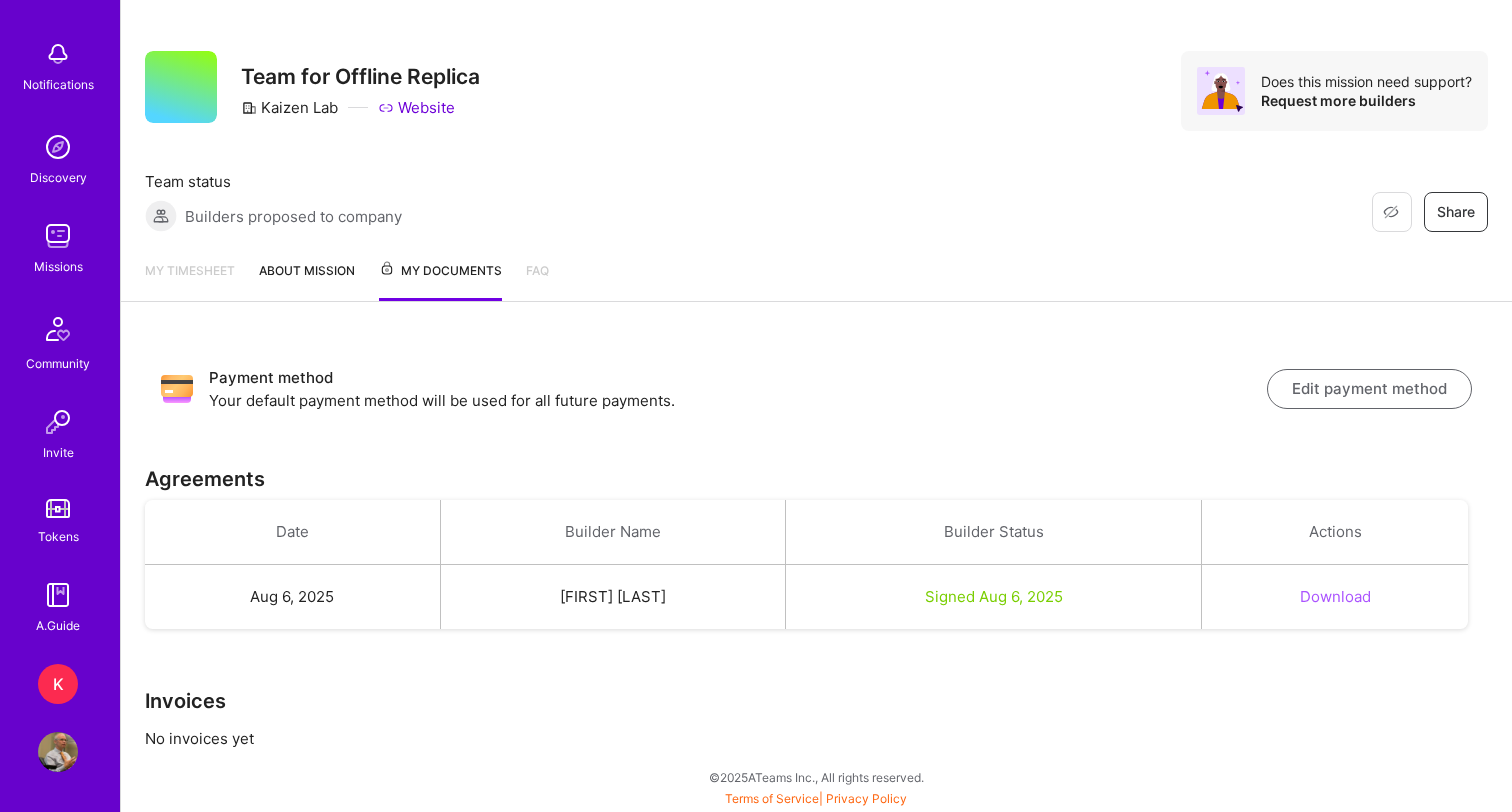 click at bounding box center [58, 752] 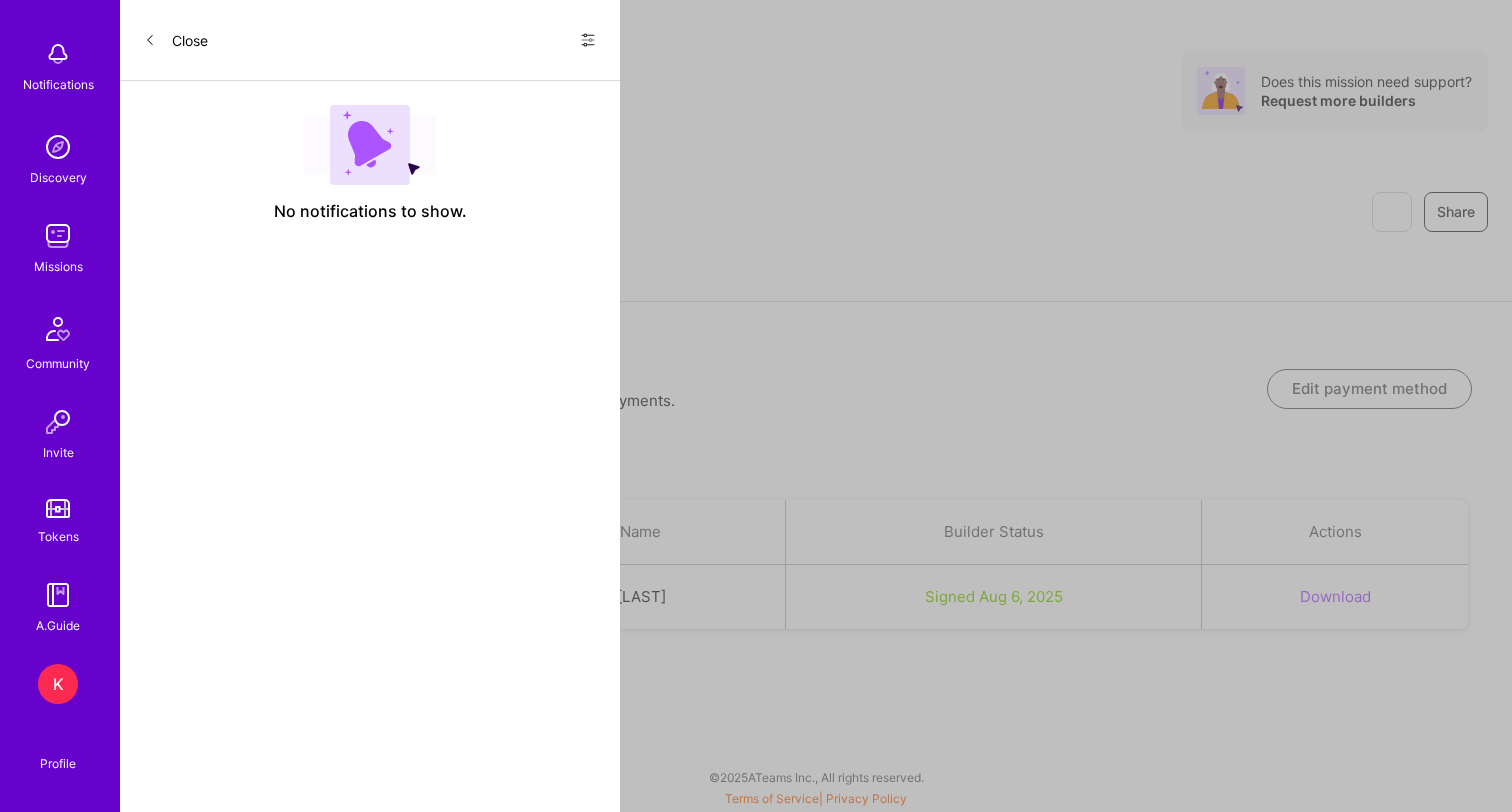 scroll, scrollTop: 0, scrollLeft: 0, axis: both 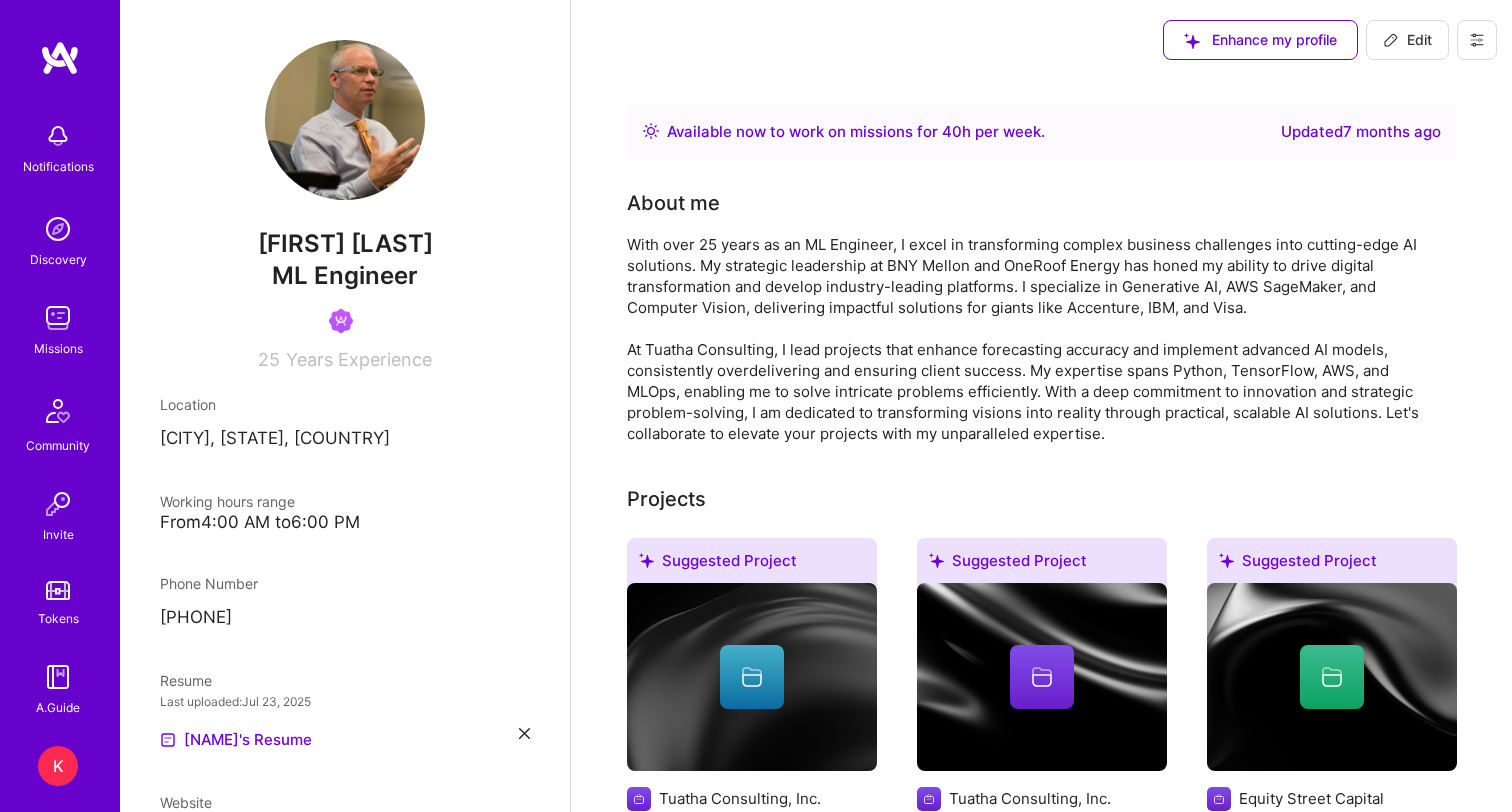 click 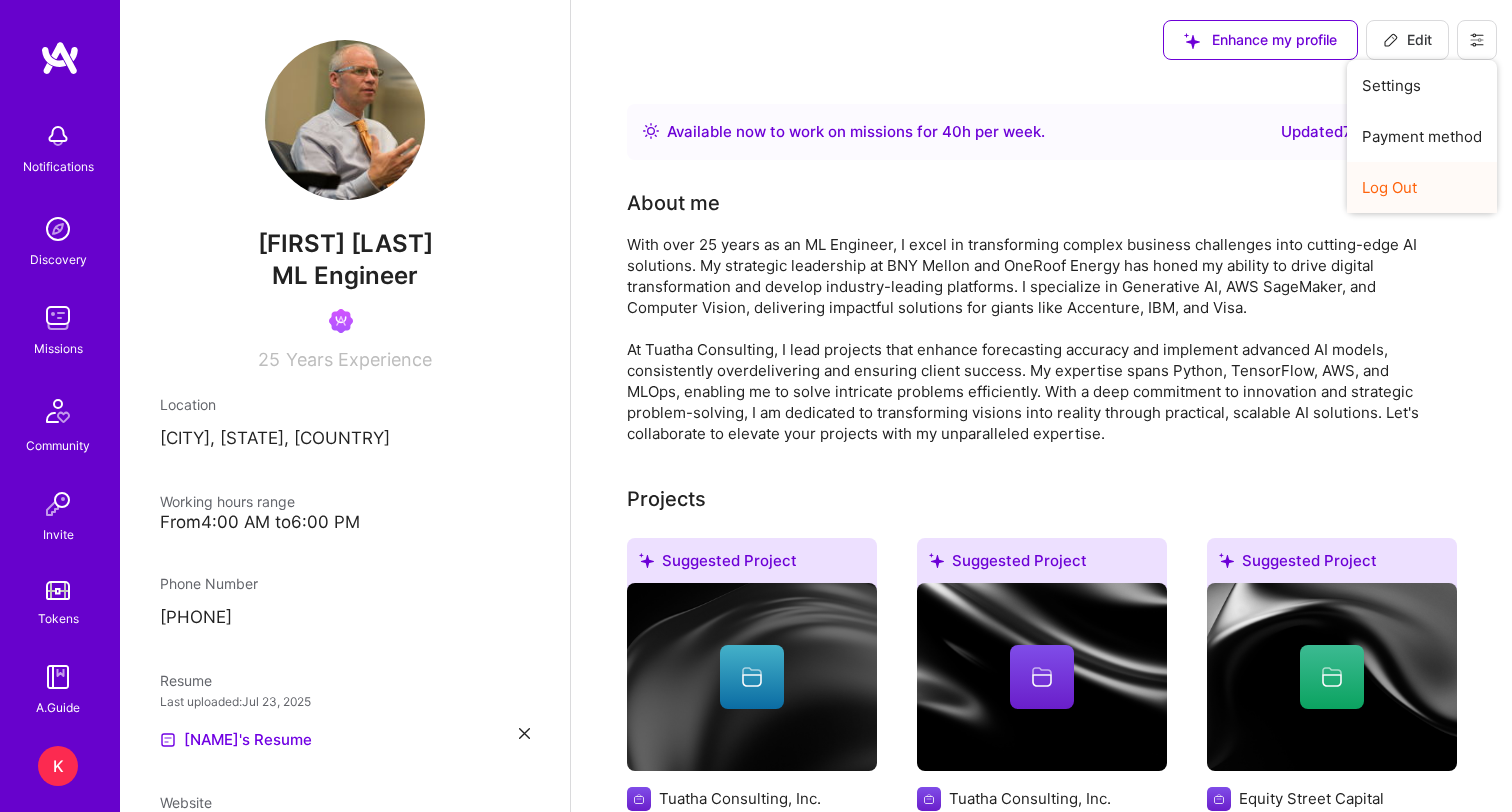 click on "Log Out" at bounding box center (1422, 187) 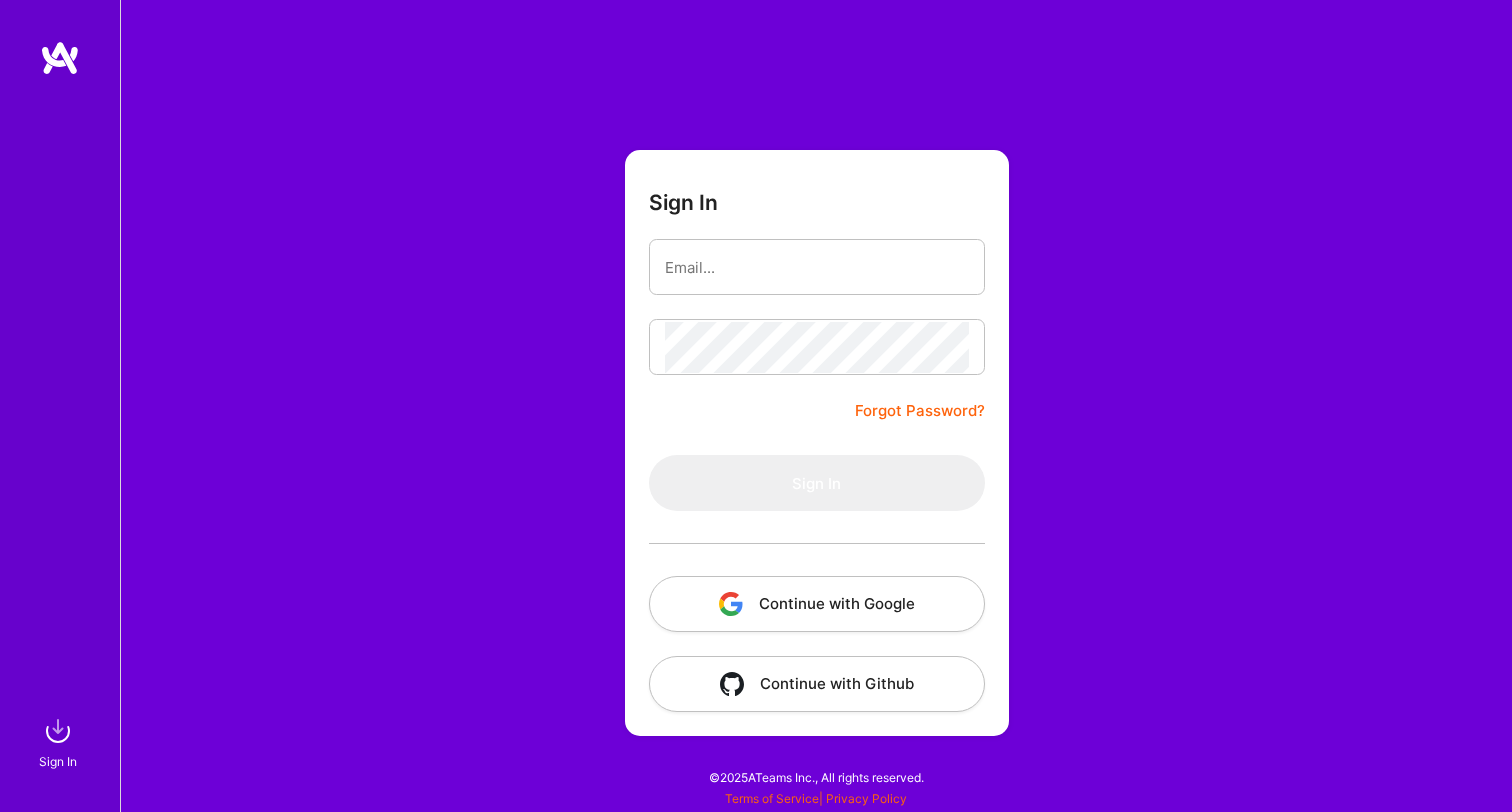 scroll, scrollTop: 0, scrollLeft: 0, axis: both 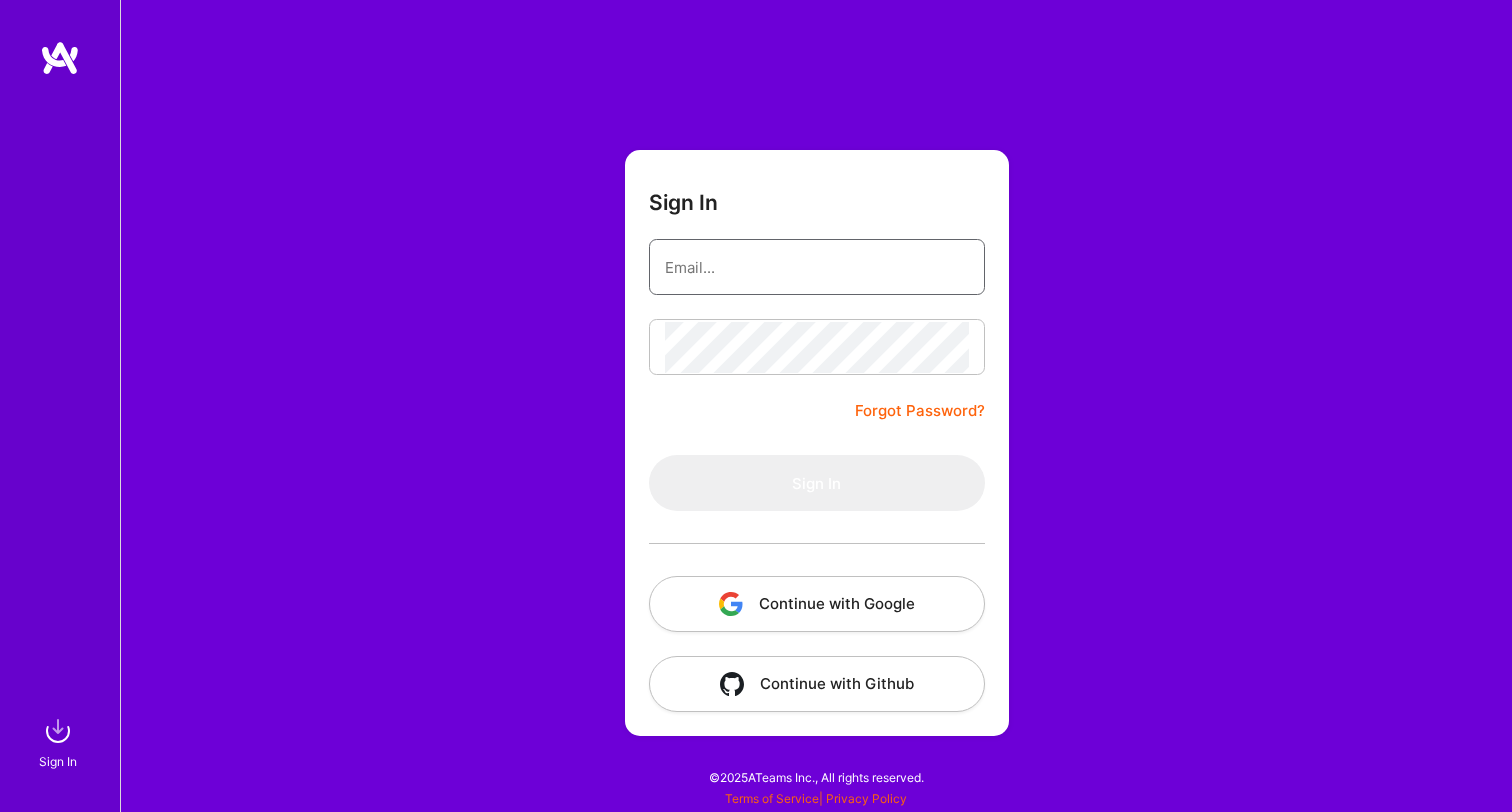 type on "andrew@tuathaconsulting.com" 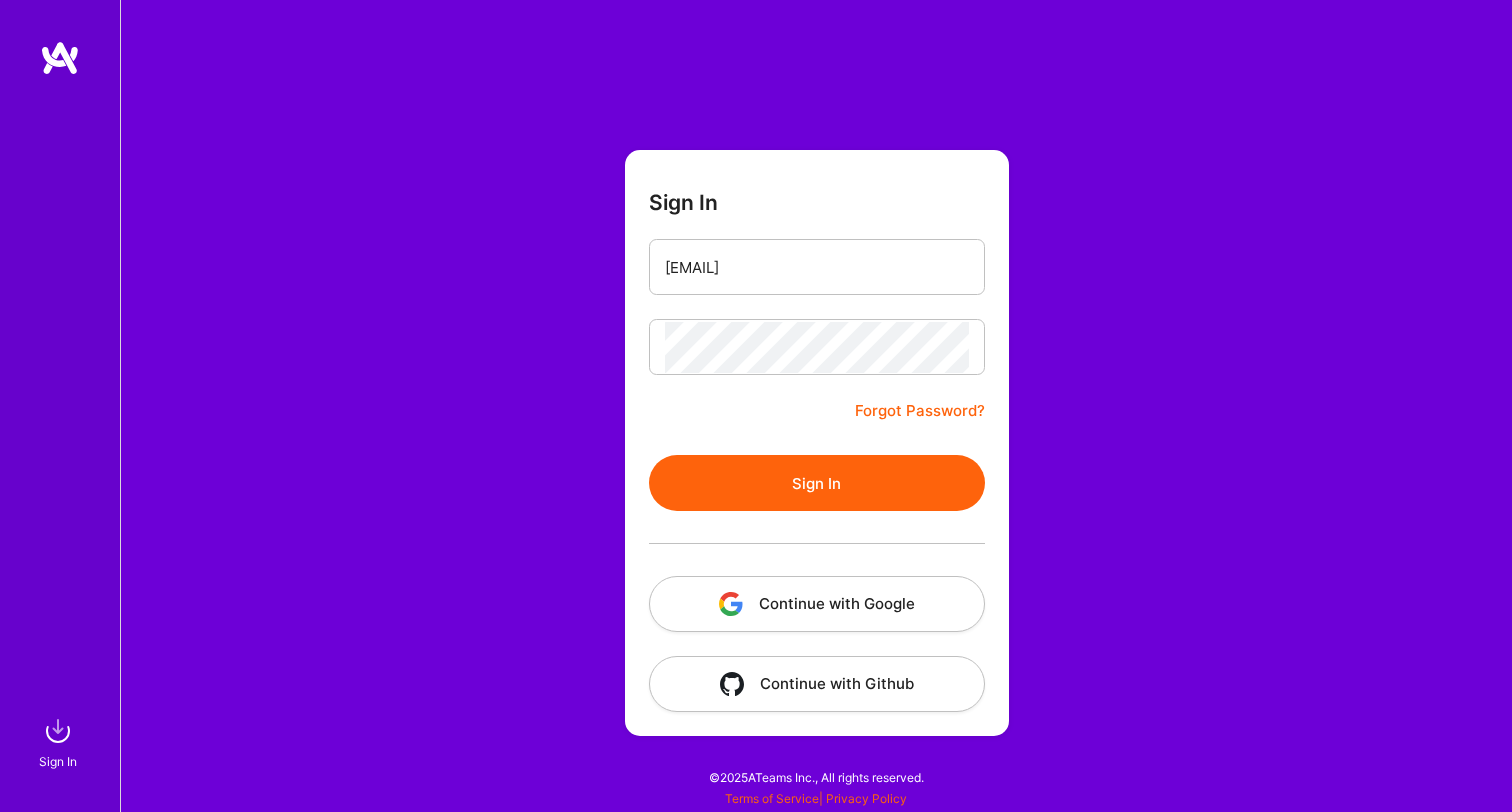click on "Sign In" at bounding box center [817, 483] 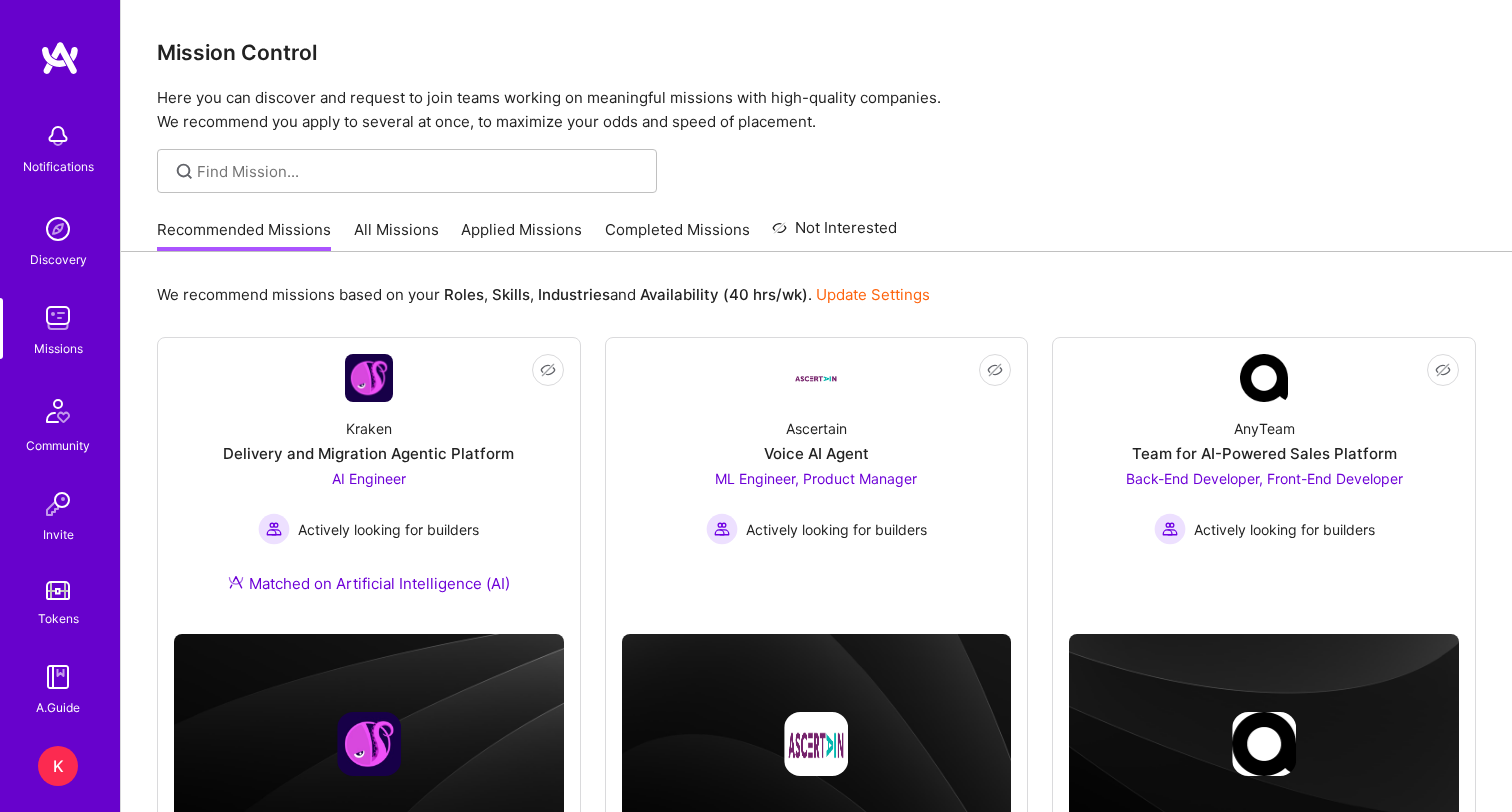 click on "K" at bounding box center [58, 766] 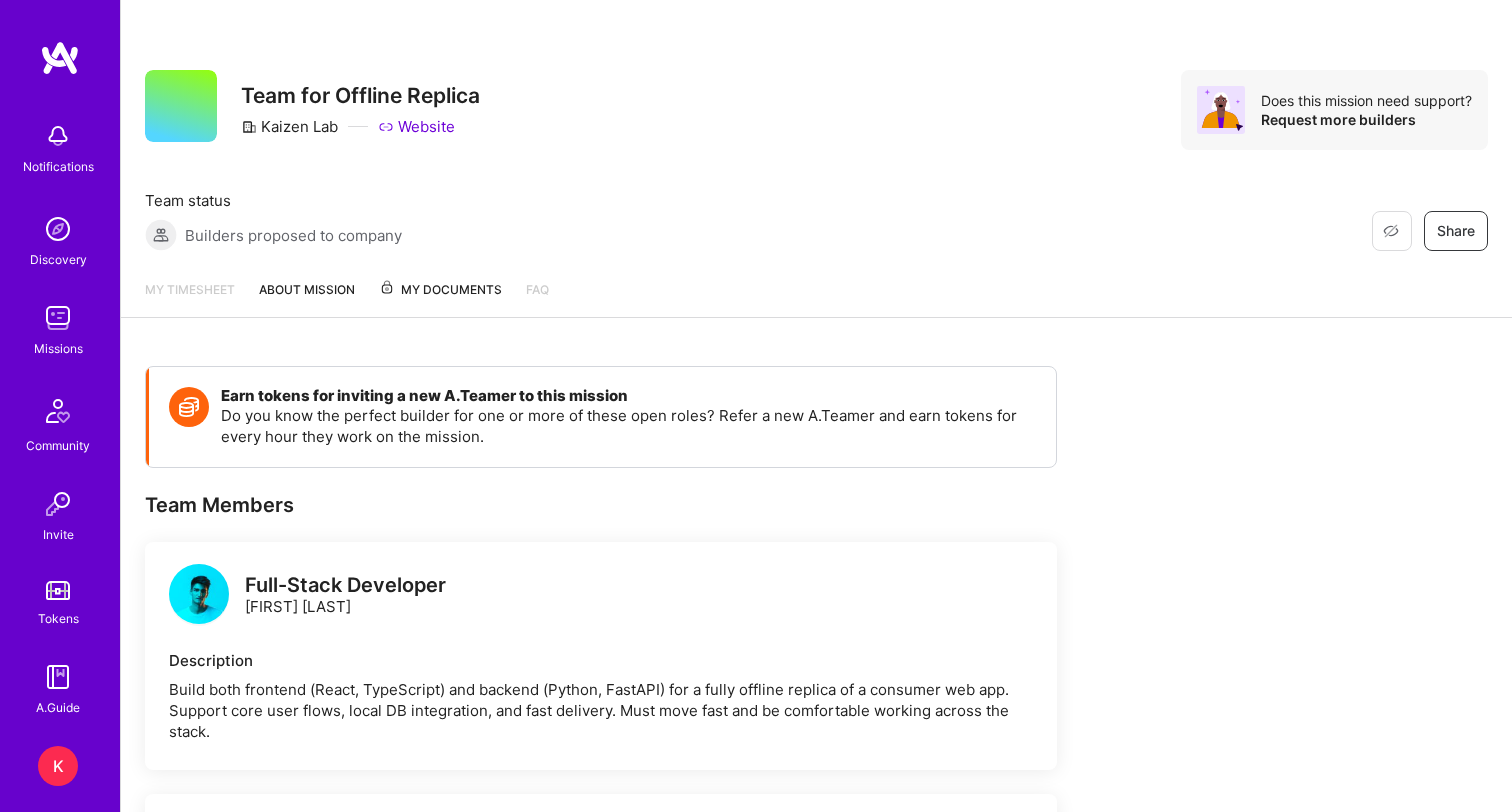 scroll, scrollTop: 0, scrollLeft: 0, axis: both 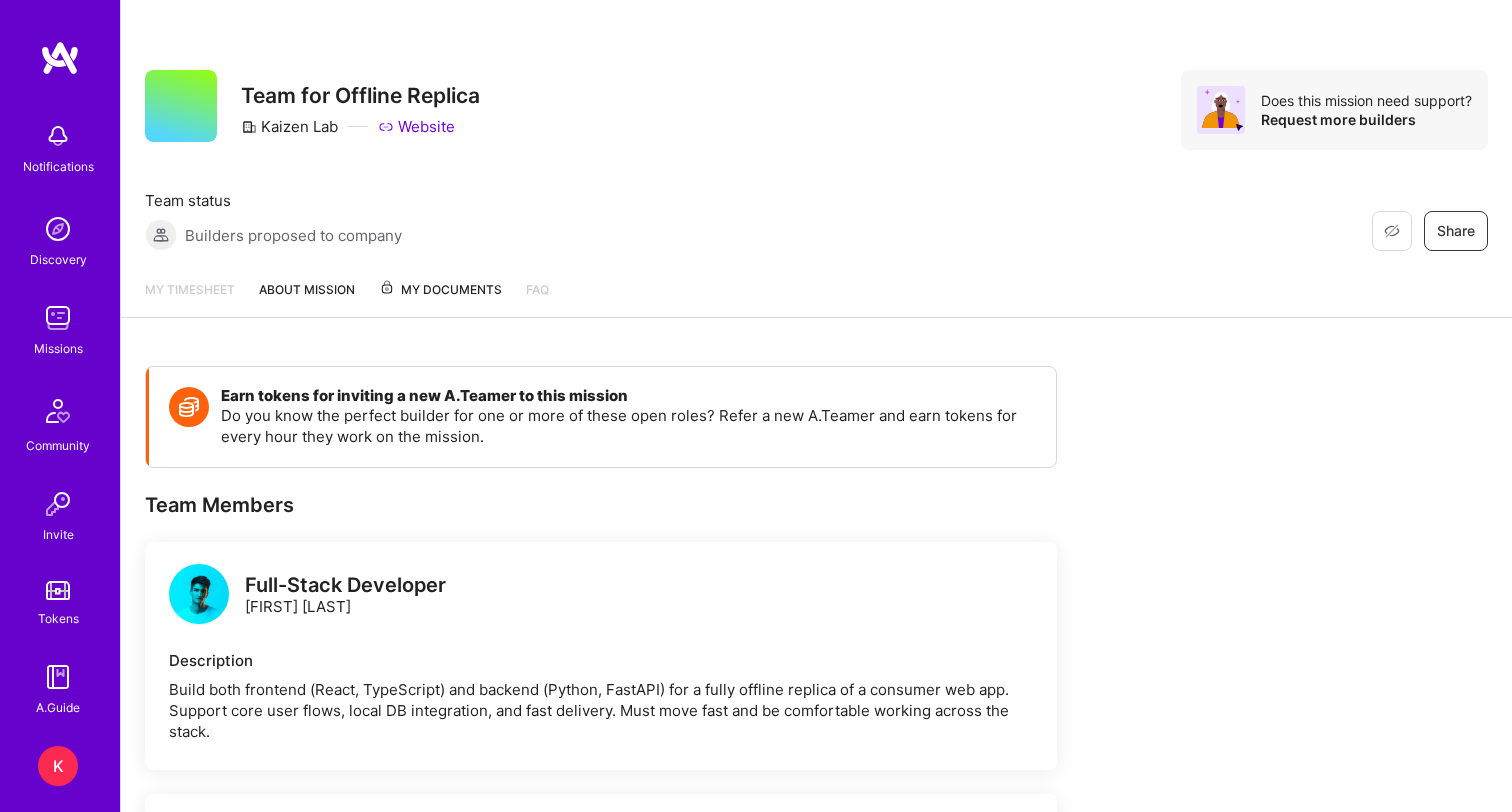 click on "My Documents" at bounding box center (440, 290) 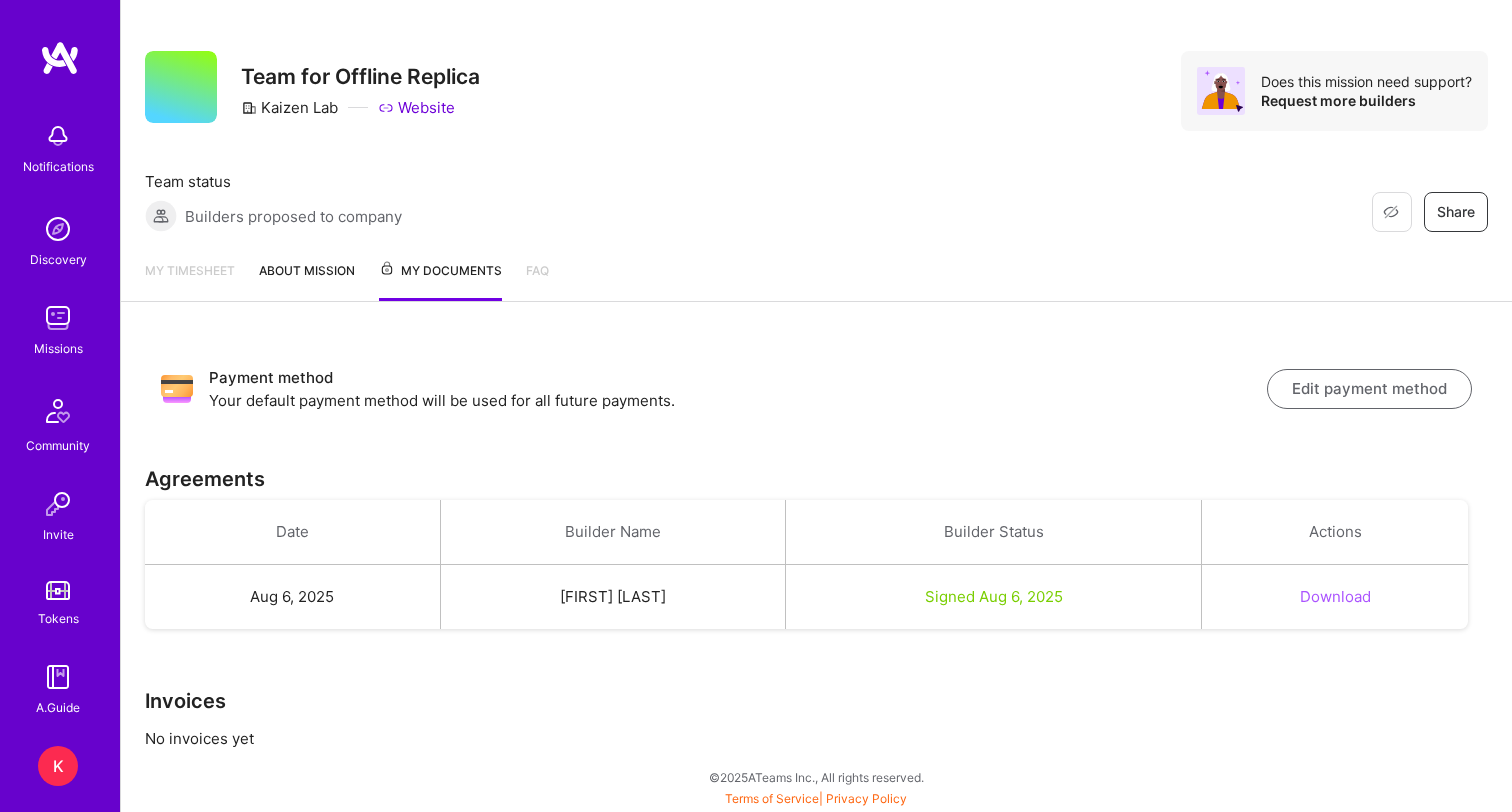 scroll, scrollTop: 19, scrollLeft: 0, axis: vertical 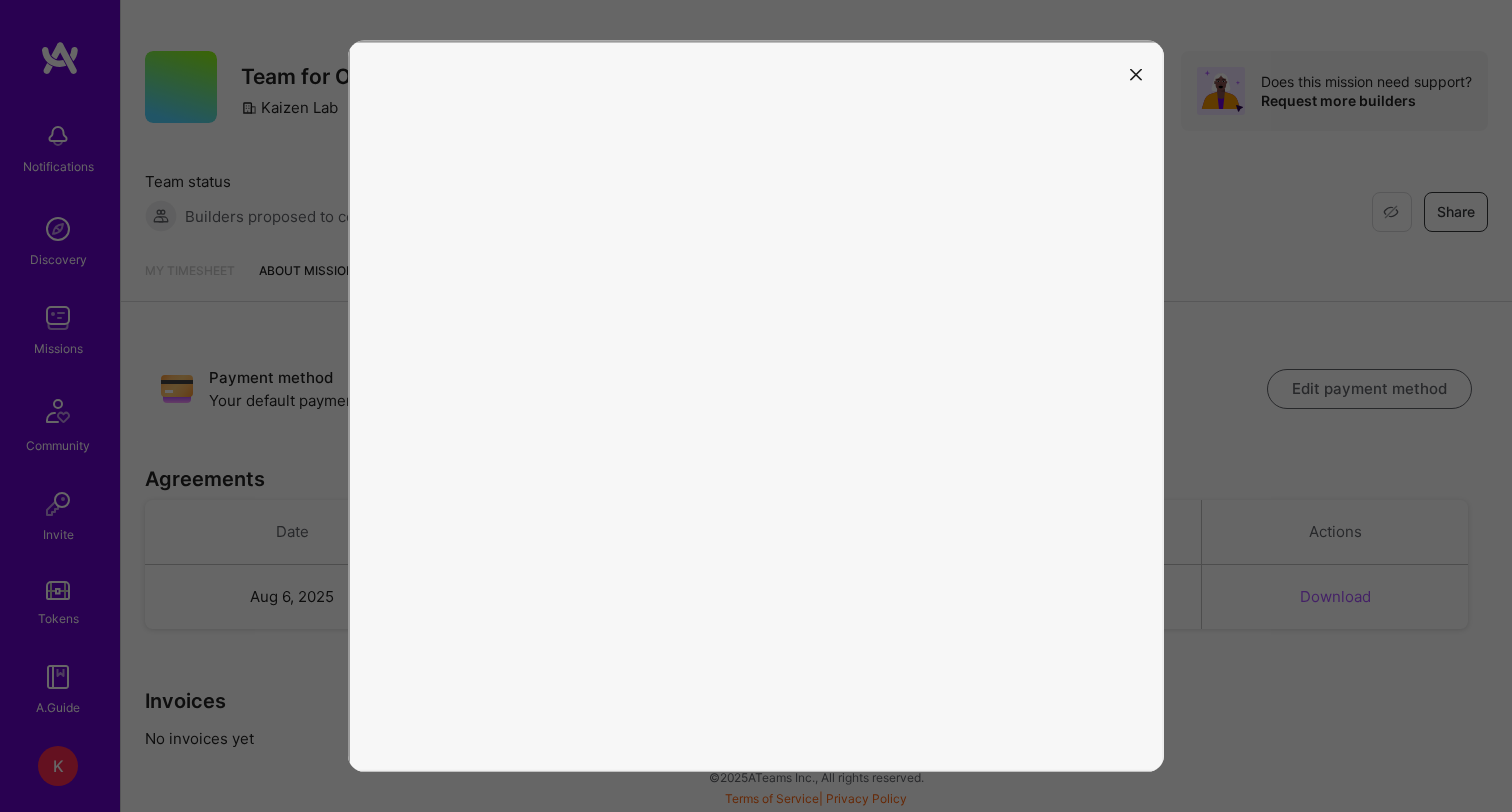 click at bounding box center [1136, 74] 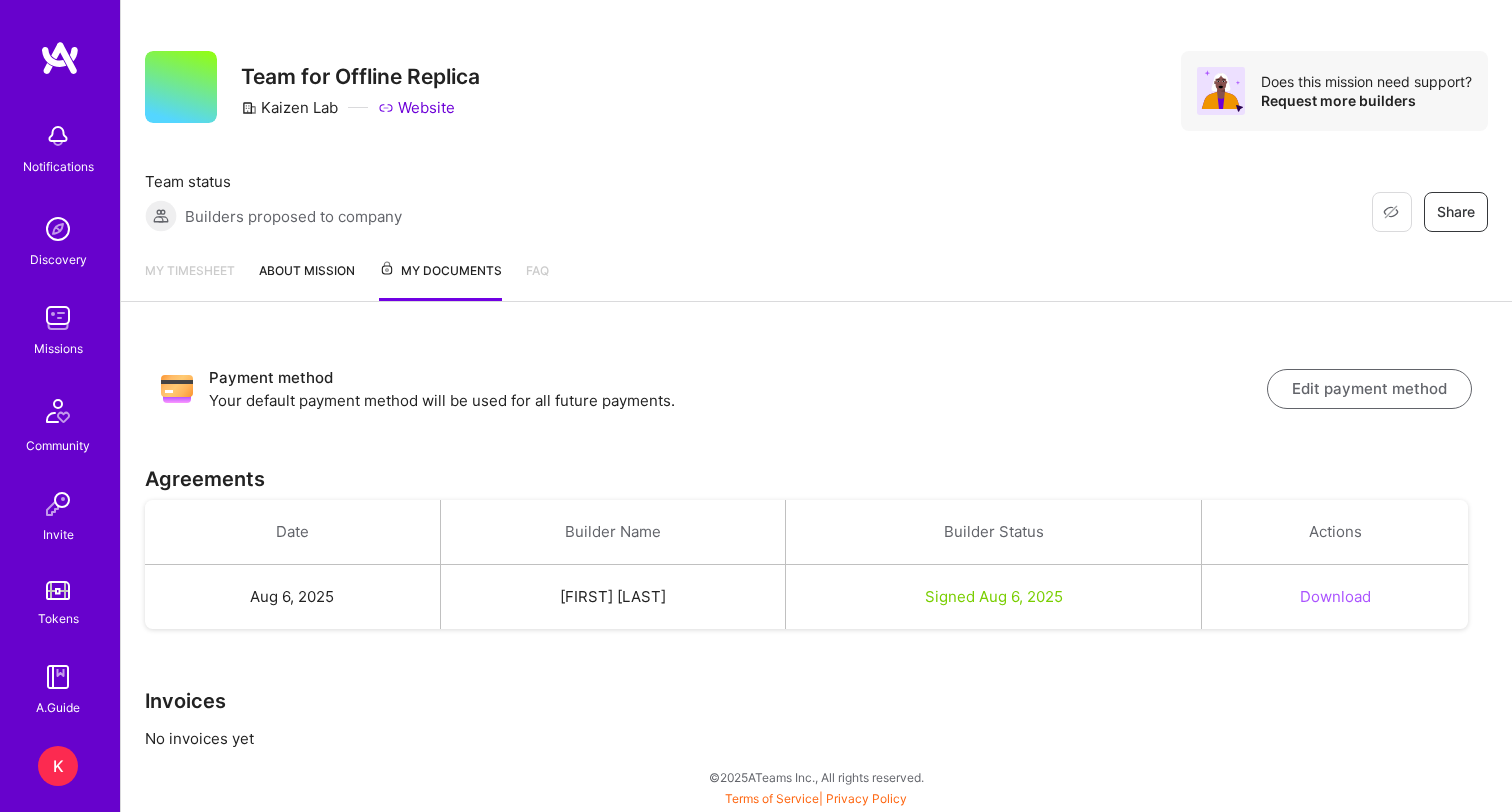 click on "My timesheet" at bounding box center (190, 280) 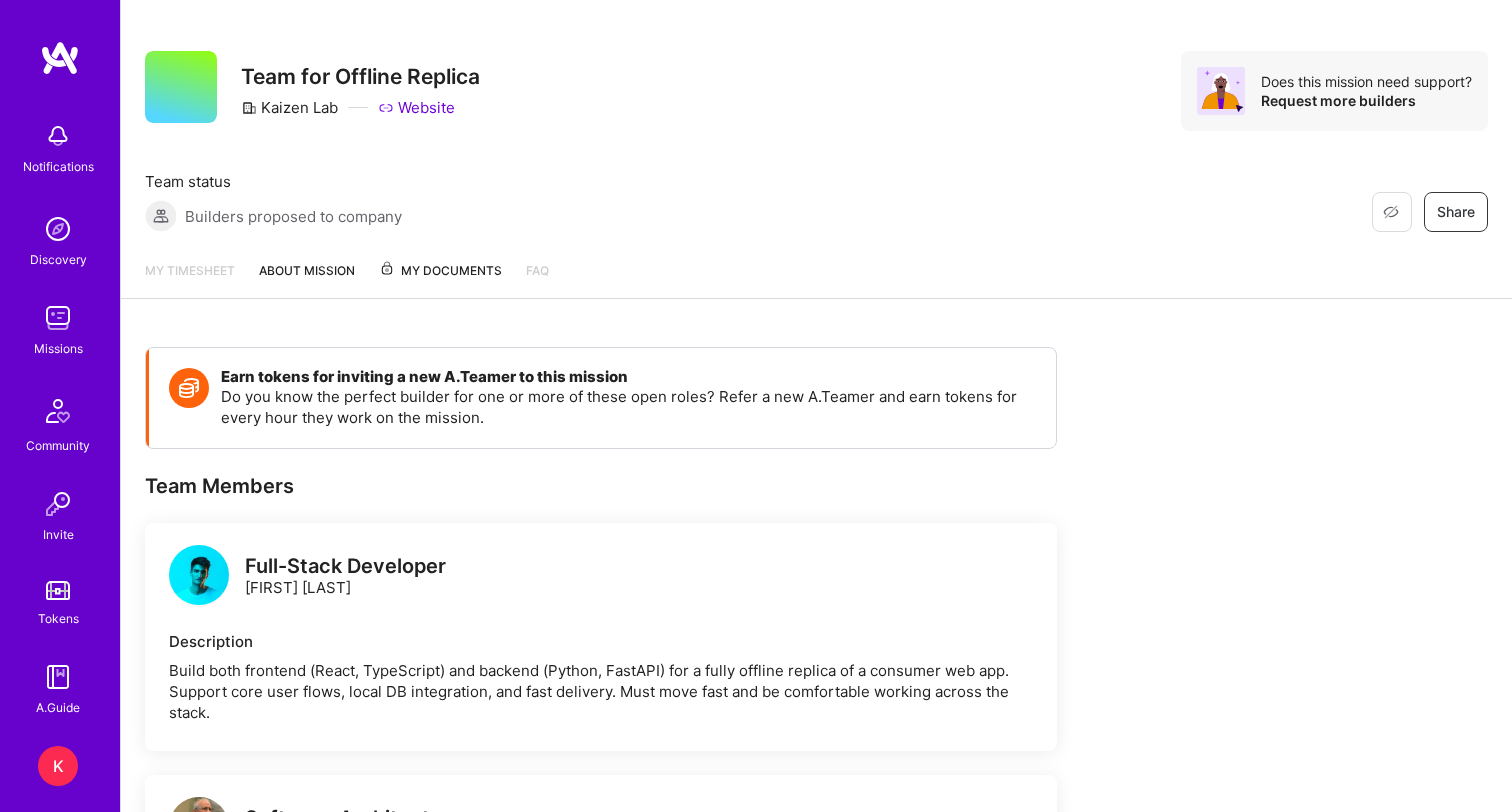 scroll, scrollTop: 0, scrollLeft: 0, axis: both 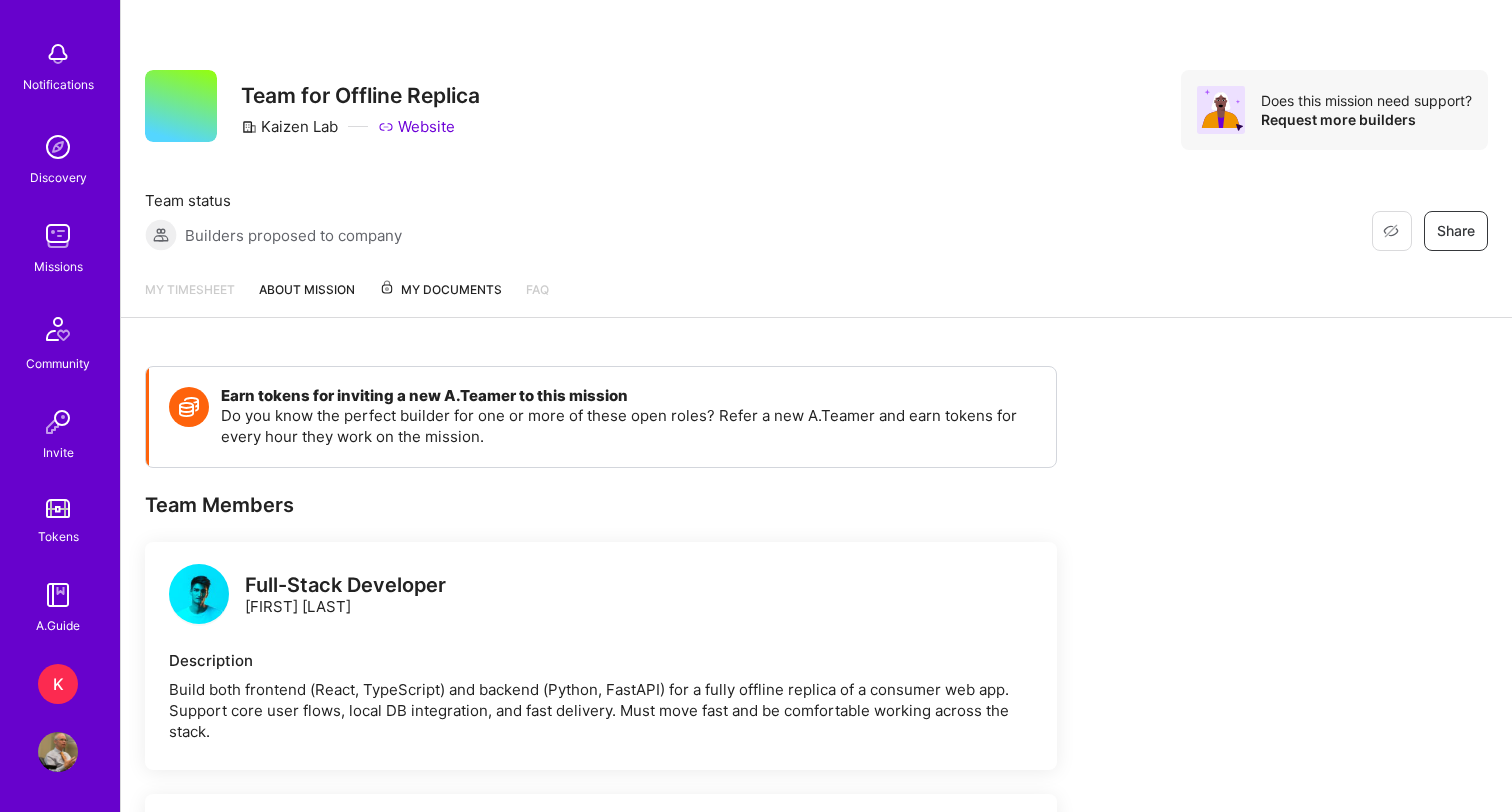 click at bounding box center [58, 236] 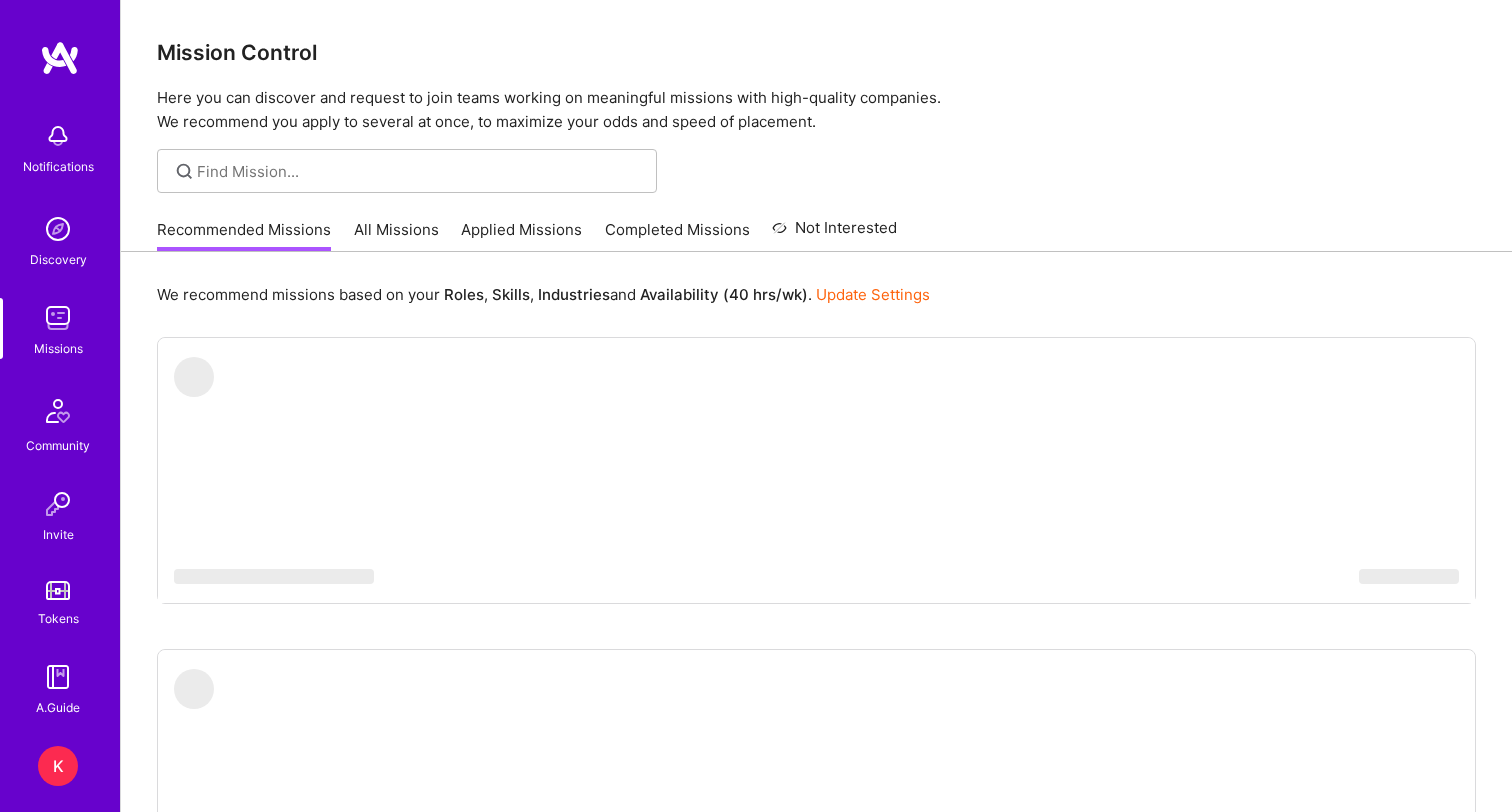click on "Applied Missions" at bounding box center (521, 235) 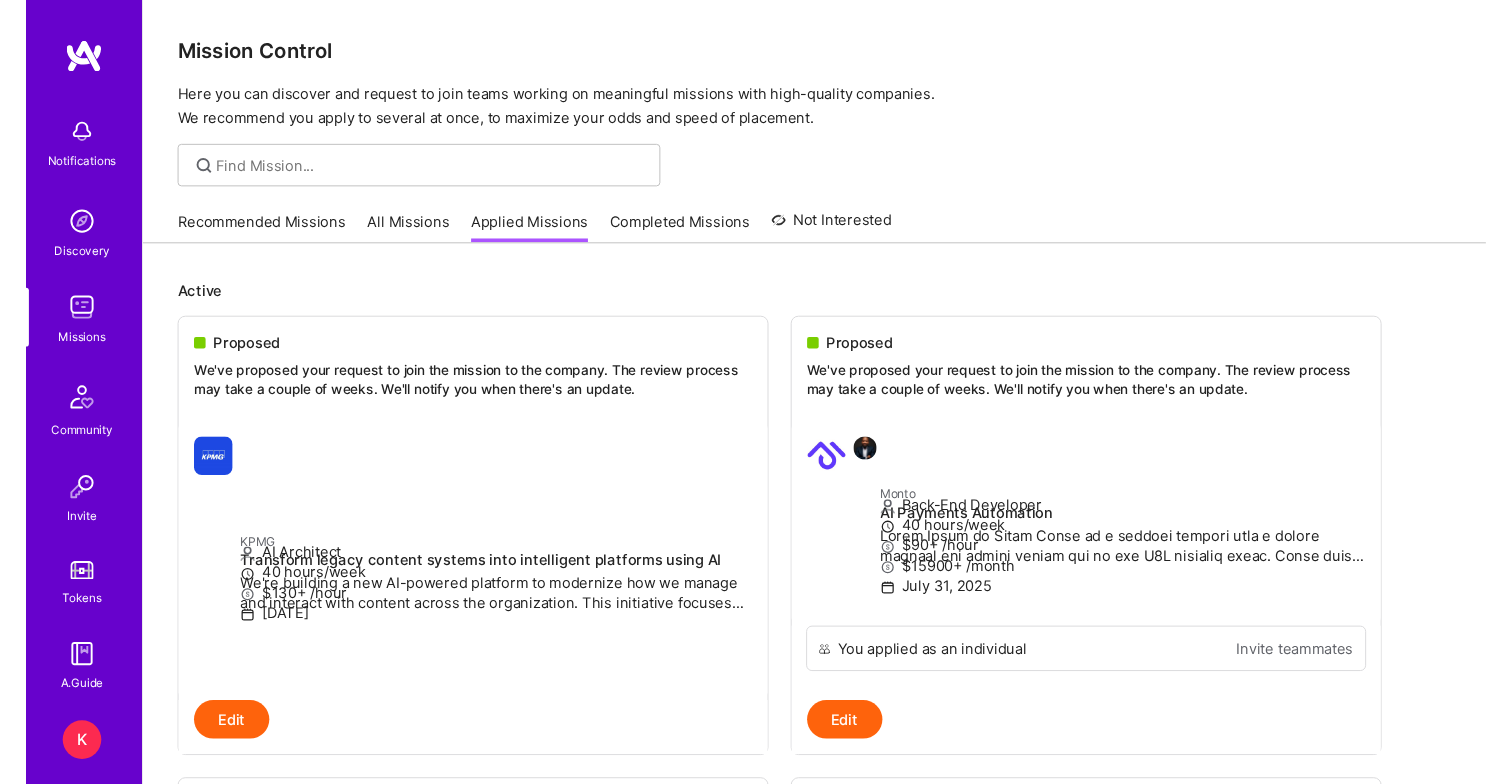 scroll, scrollTop: 0, scrollLeft: 0, axis: both 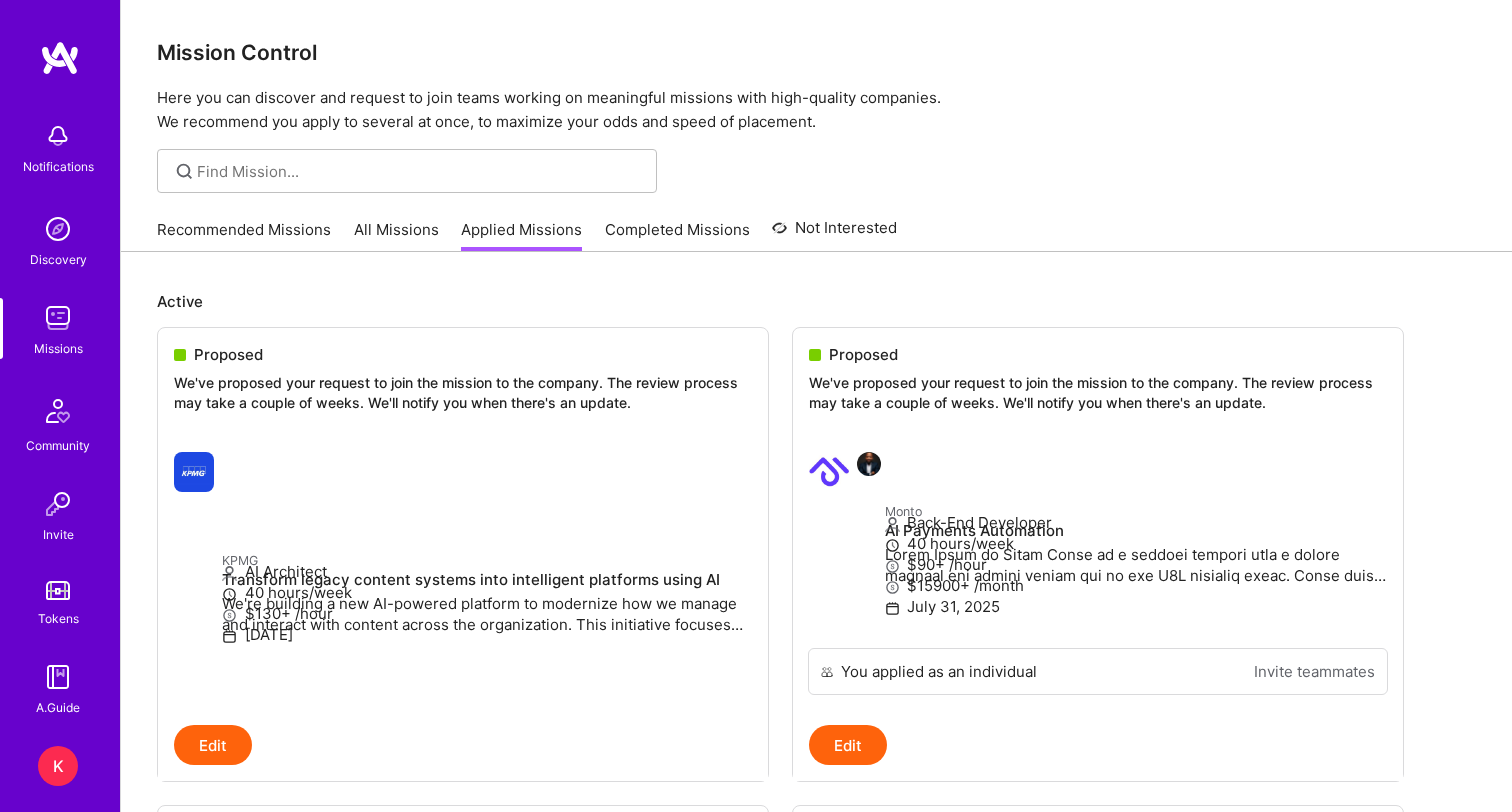 click on "Notifications Discovery Missions Community Invite Tokens A.Guide K Kaizen Lab: Team for Offline Replica Profile" at bounding box center (60, 406) 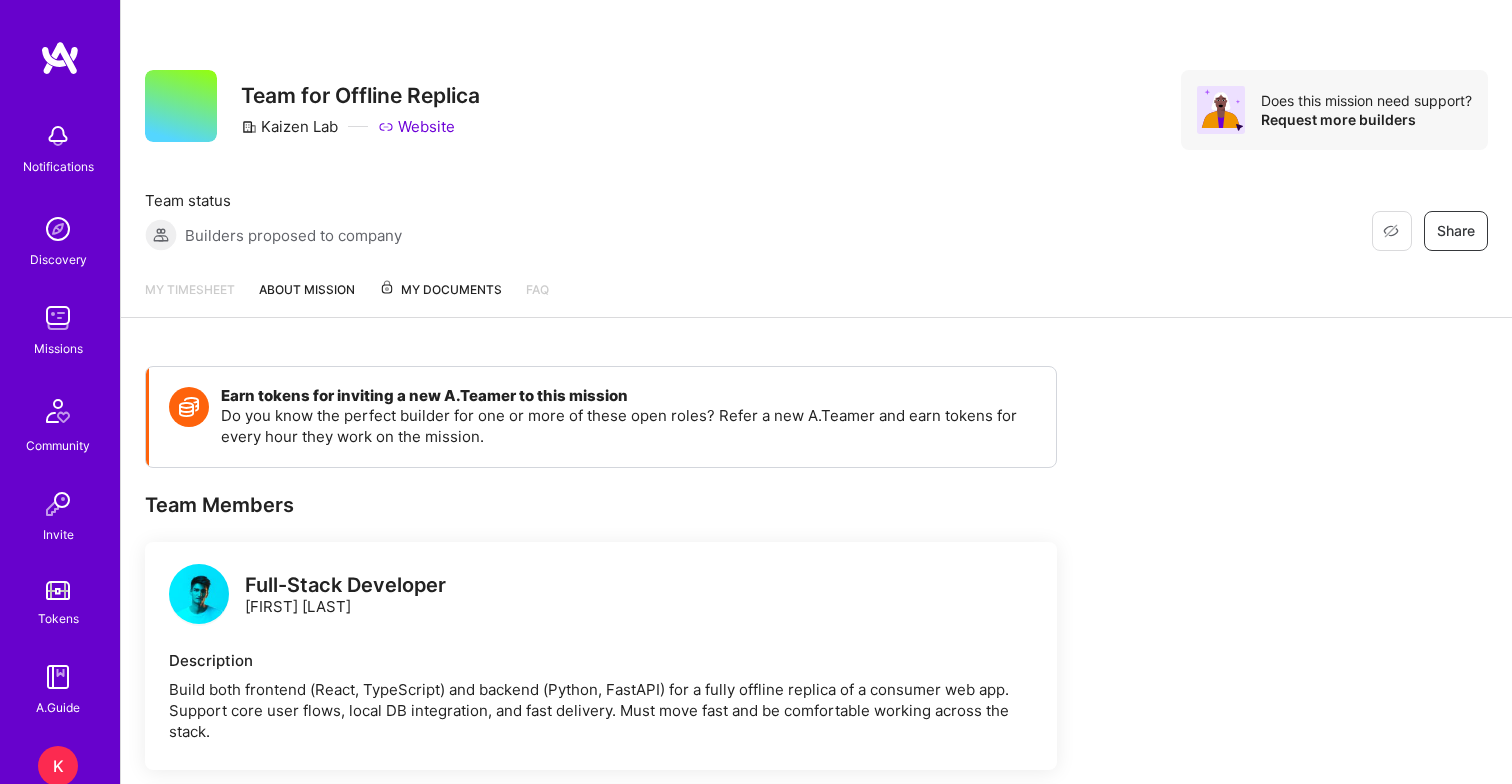 scroll, scrollTop: 0, scrollLeft: 0, axis: both 